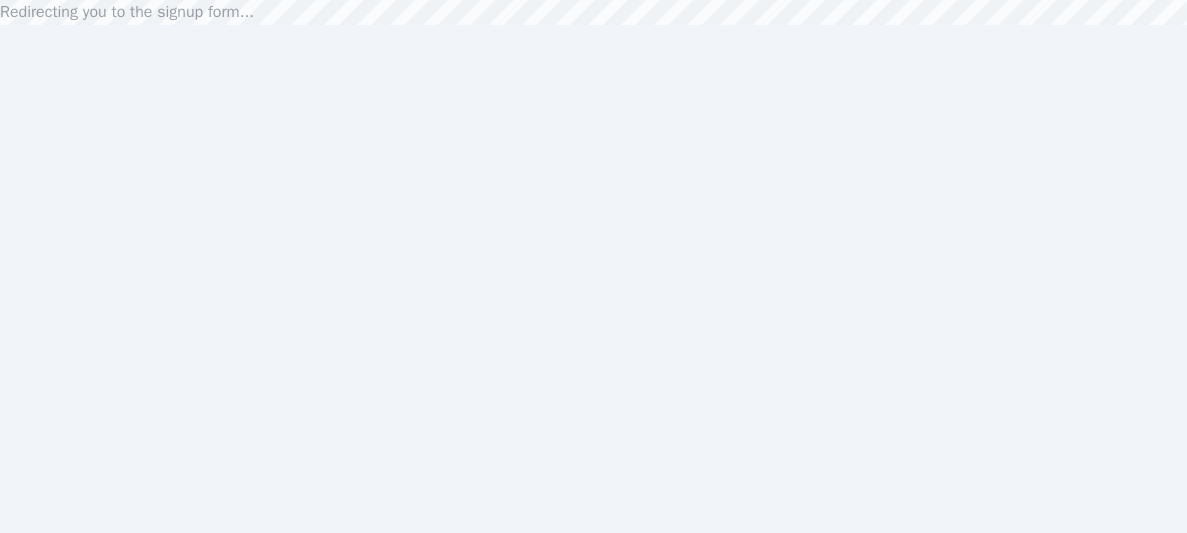 scroll, scrollTop: 0, scrollLeft: 0, axis: both 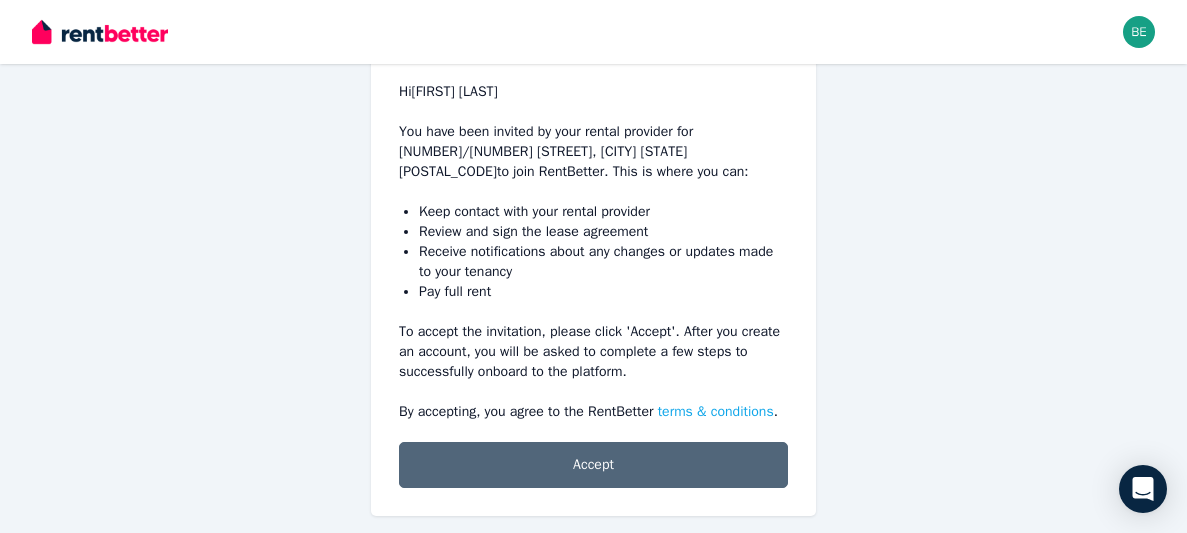 click on "Accept" at bounding box center (593, 465) 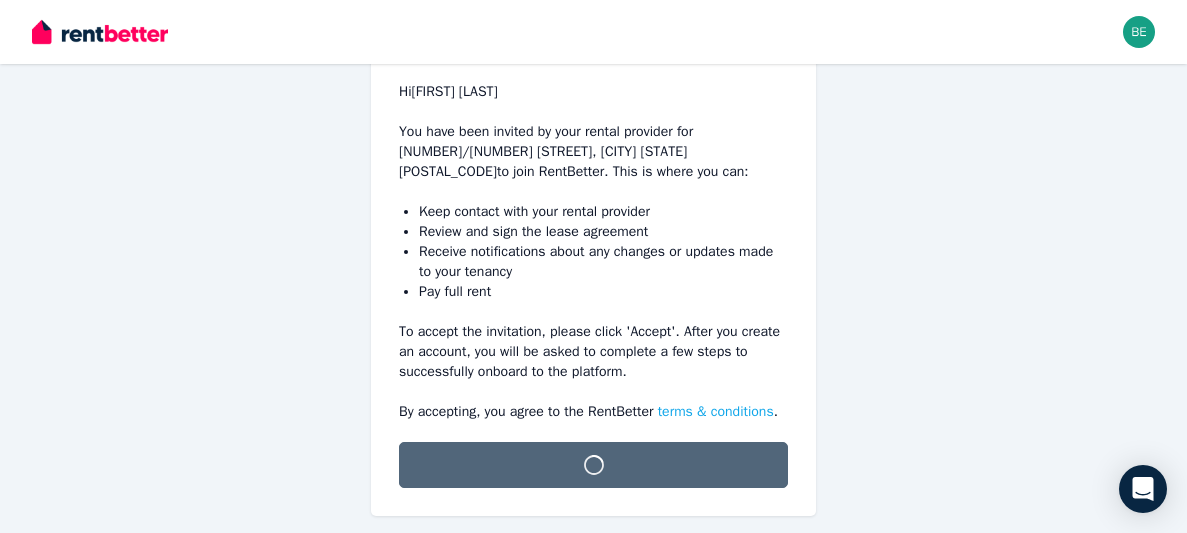 scroll, scrollTop: 232, scrollLeft: 0, axis: vertical 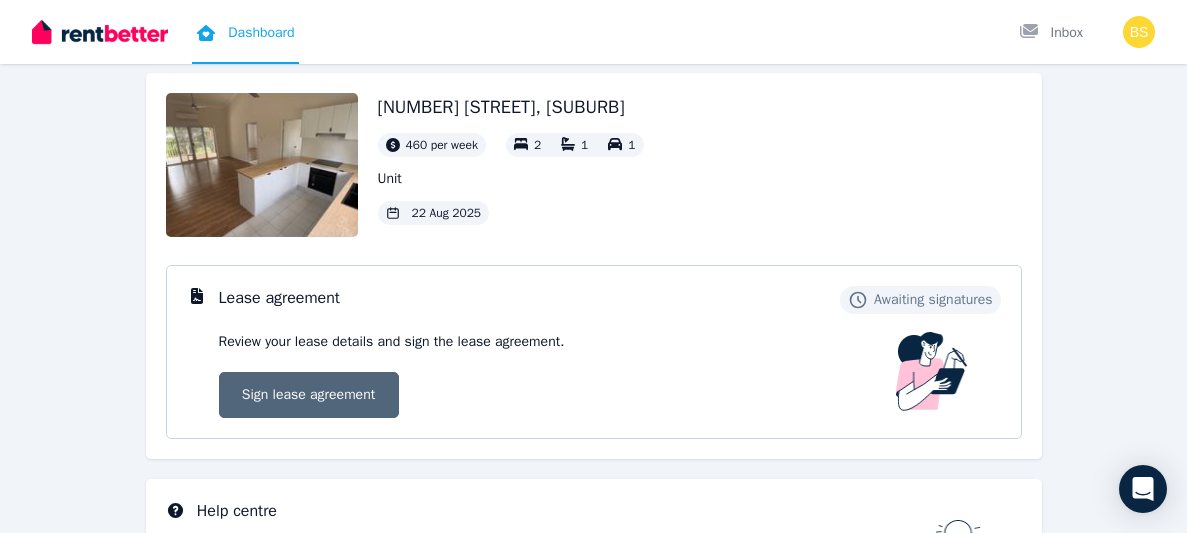 click on "Sign lease agreement" at bounding box center (309, 395) 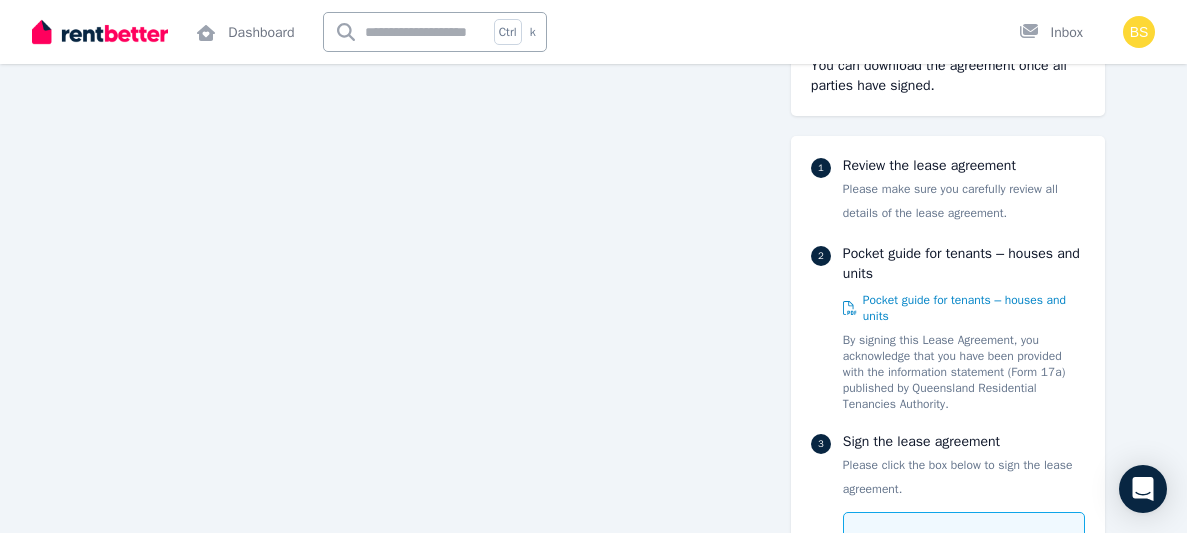 scroll, scrollTop: 10278, scrollLeft: 0, axis: vertical 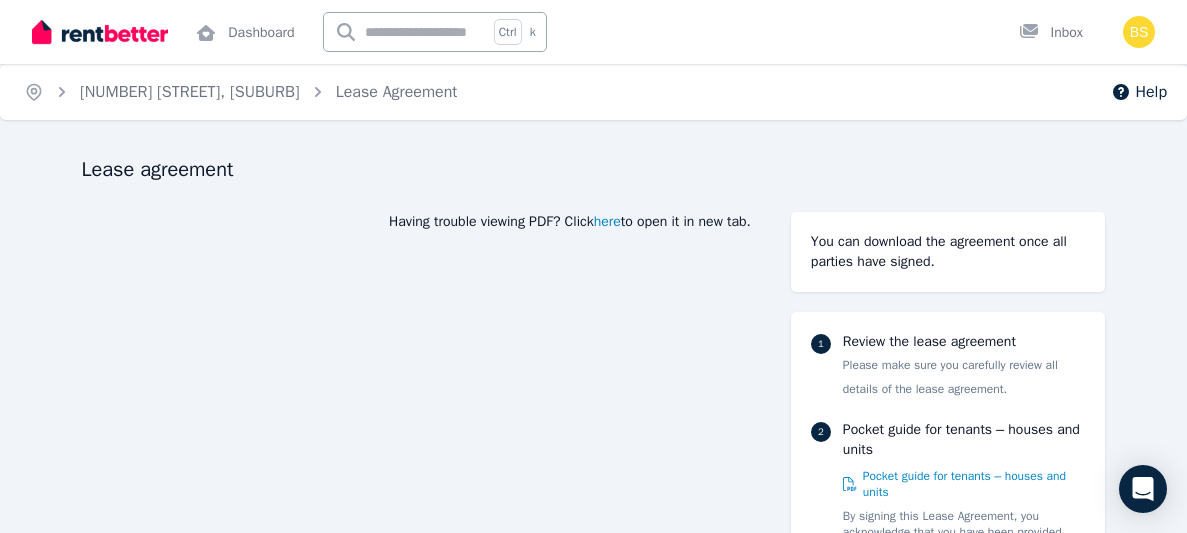 click on "here" at bounding box center (607, 222) 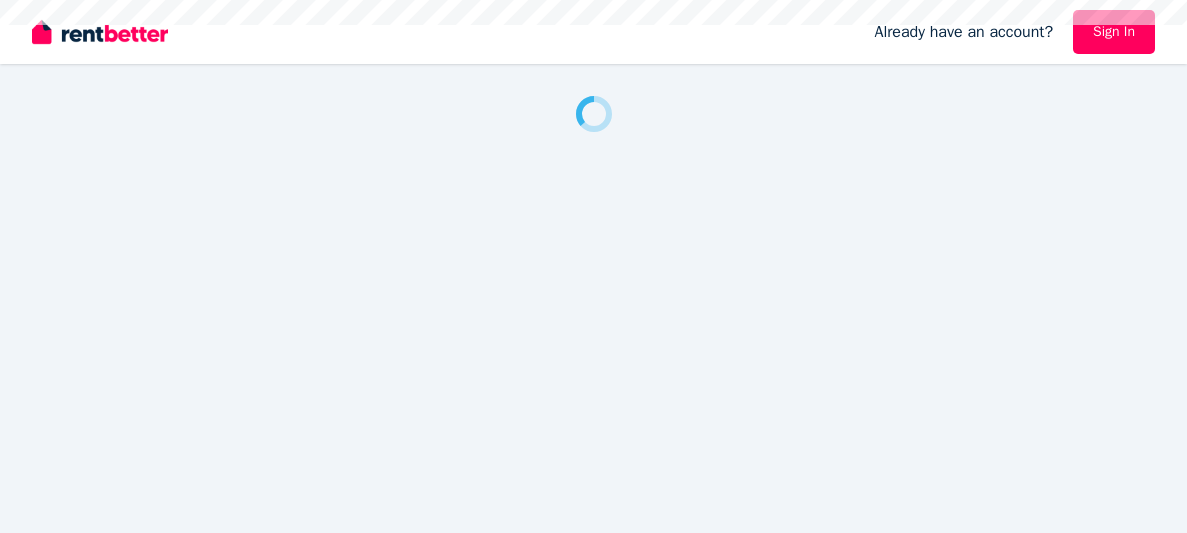 scroll, scrollTop: 0, scrollLeft: 0, axis: both 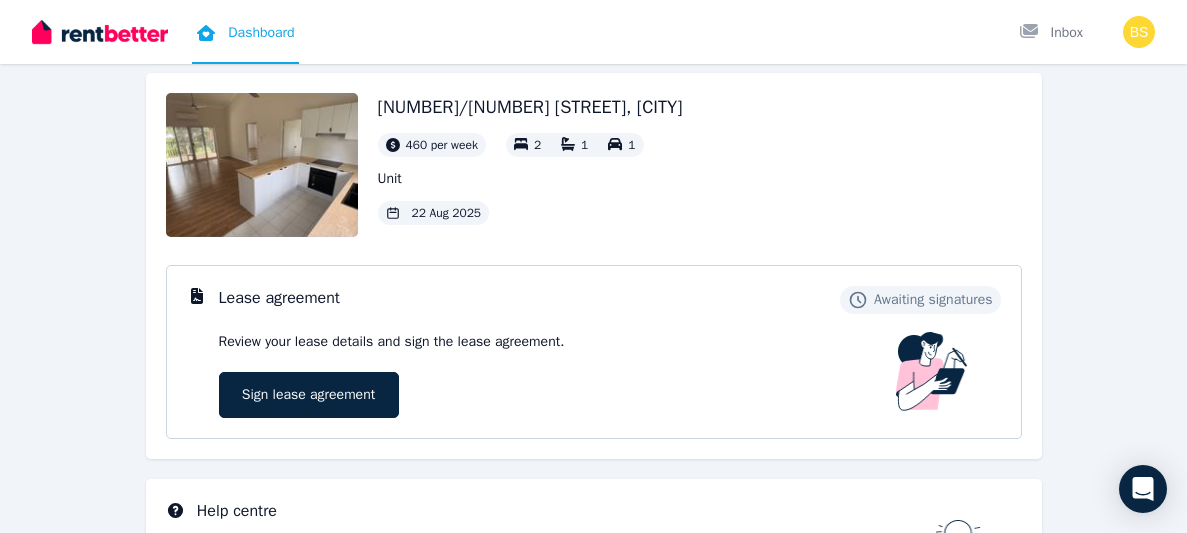 click at bounding box center (262, 165) 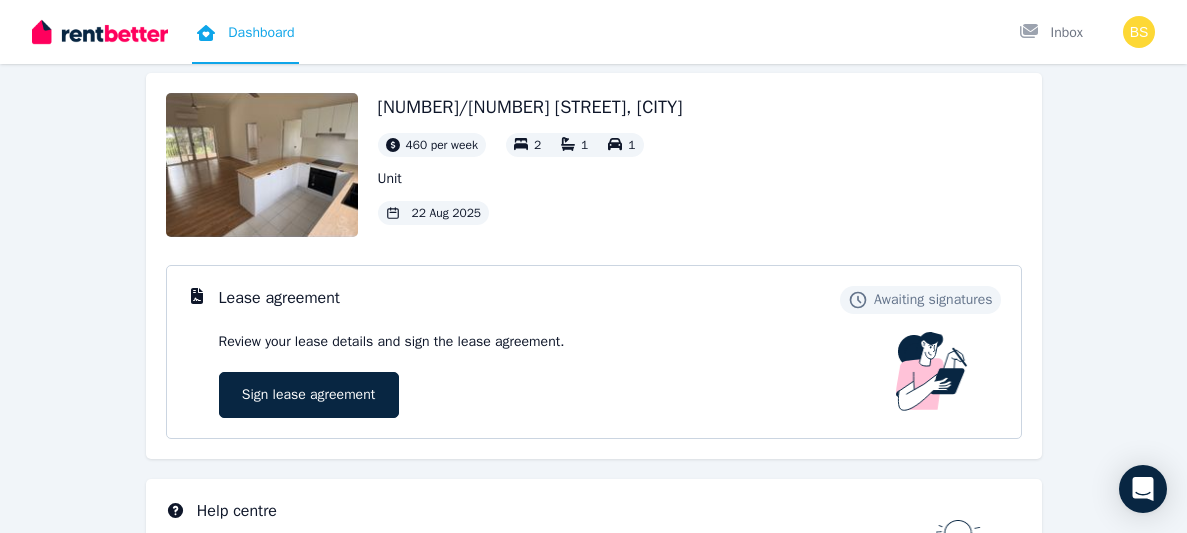 click at bounding box center (262, 165) 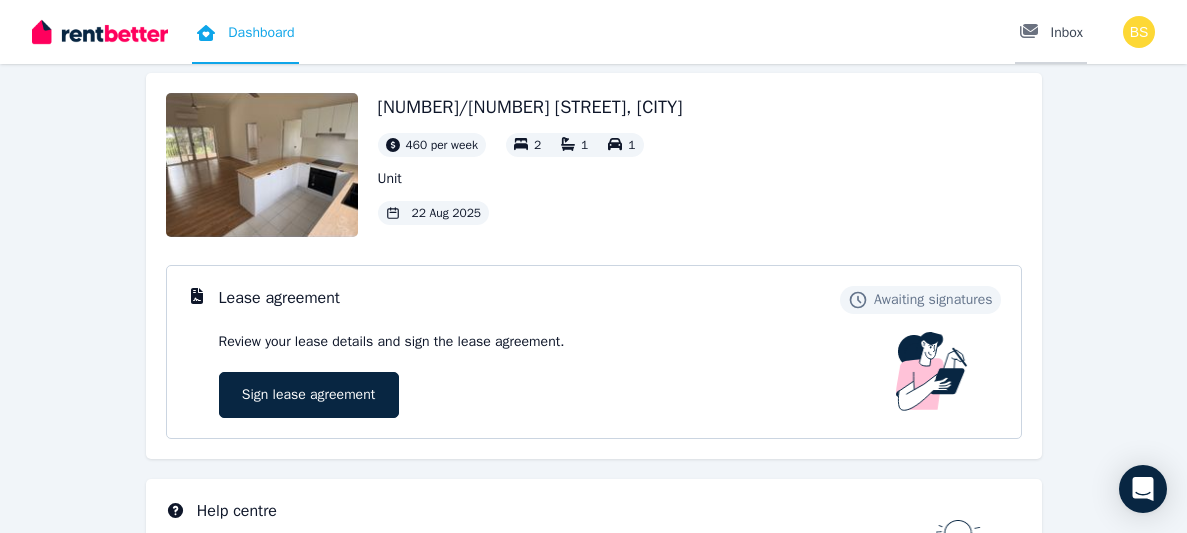 click on "Inbox" at bounding box center (1051, 33) 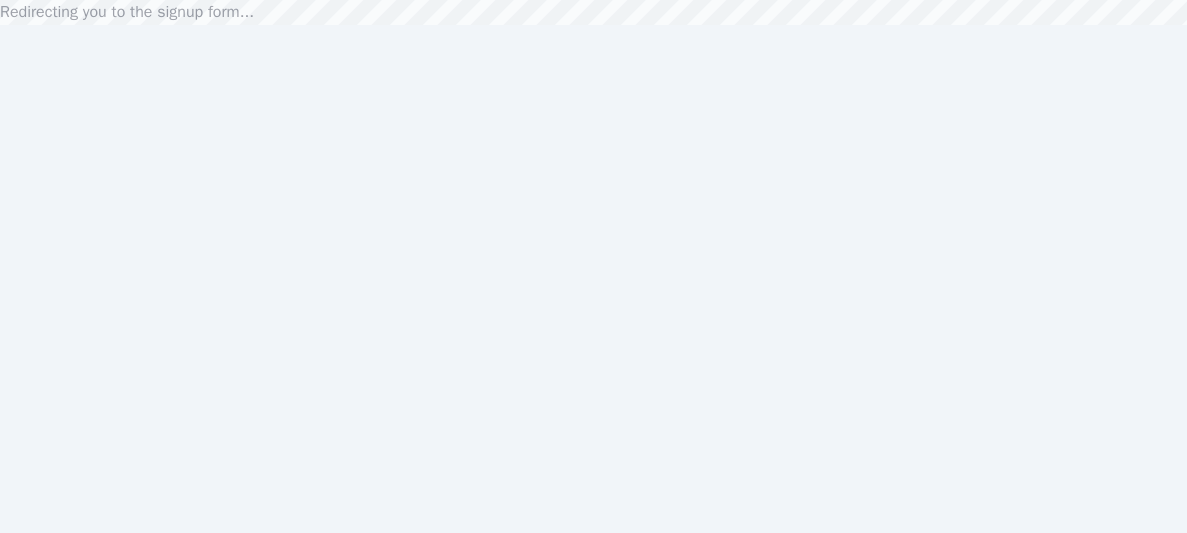 scroll, scrollTop: 0, scrollLeft: 0, axis: both 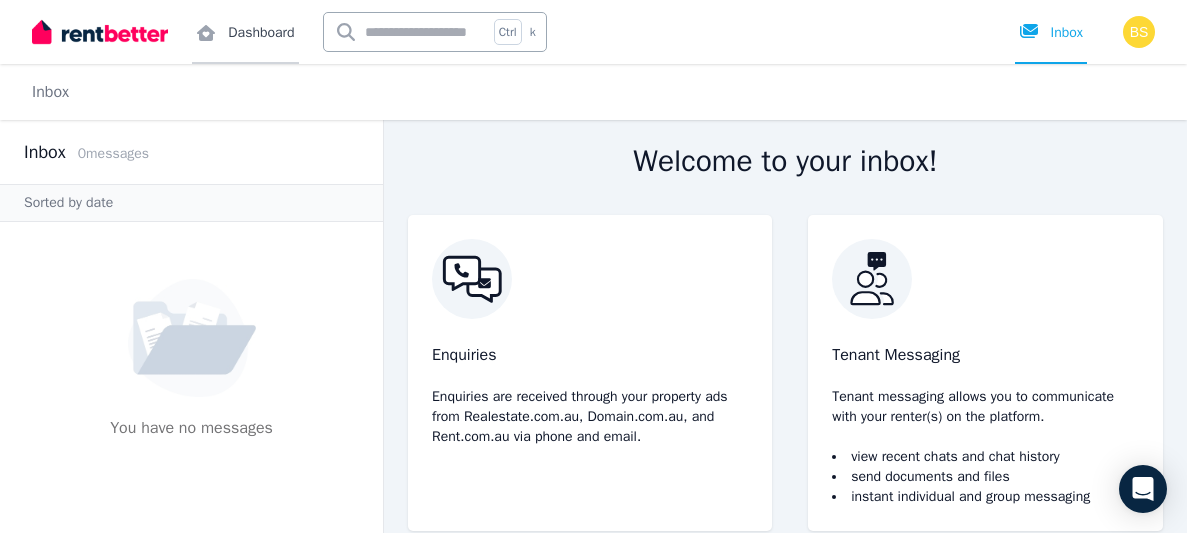 click on "Dashboard" at bounding box center [245, 32] 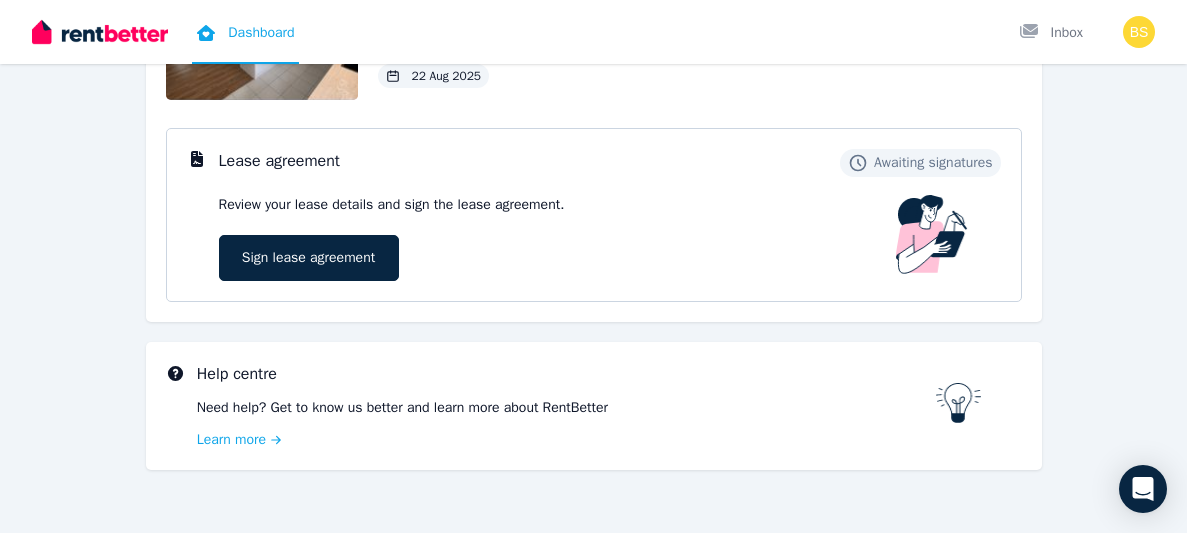 scroll, scrollTop: 237, scrollLeft: 0, axis: vertical 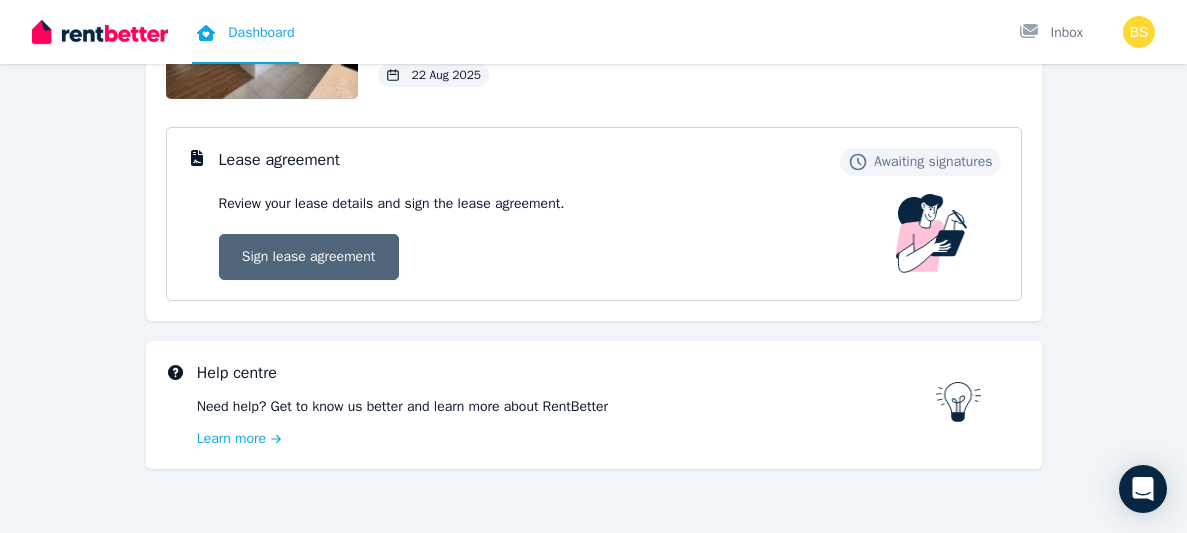 click on "Sign lease agreement" at bounding box center [309, 257] 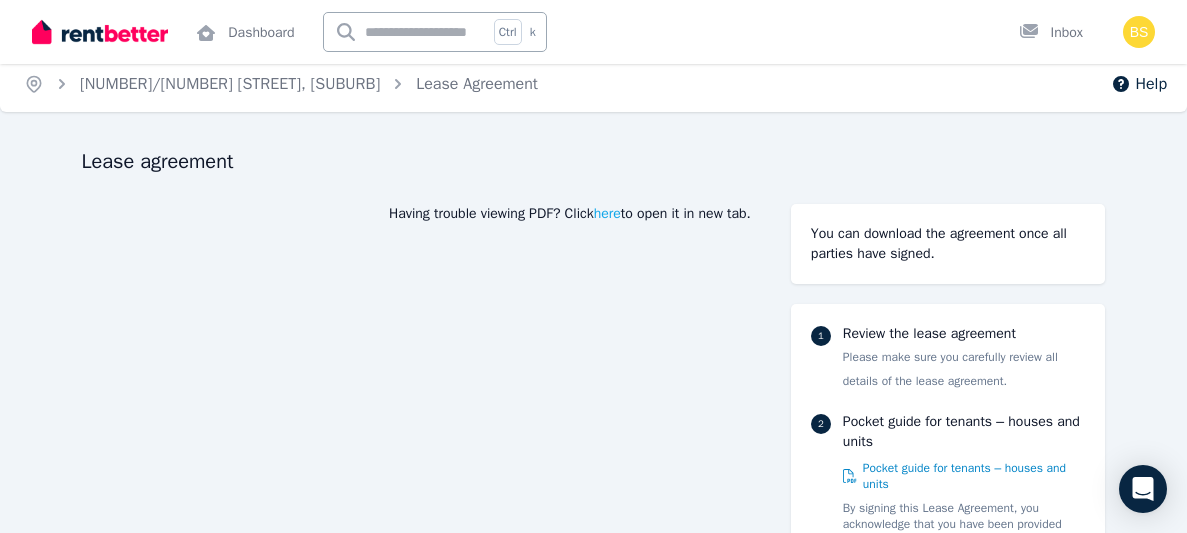 scroll, scrollTop: 0, scrollLeft: 0, axis: both 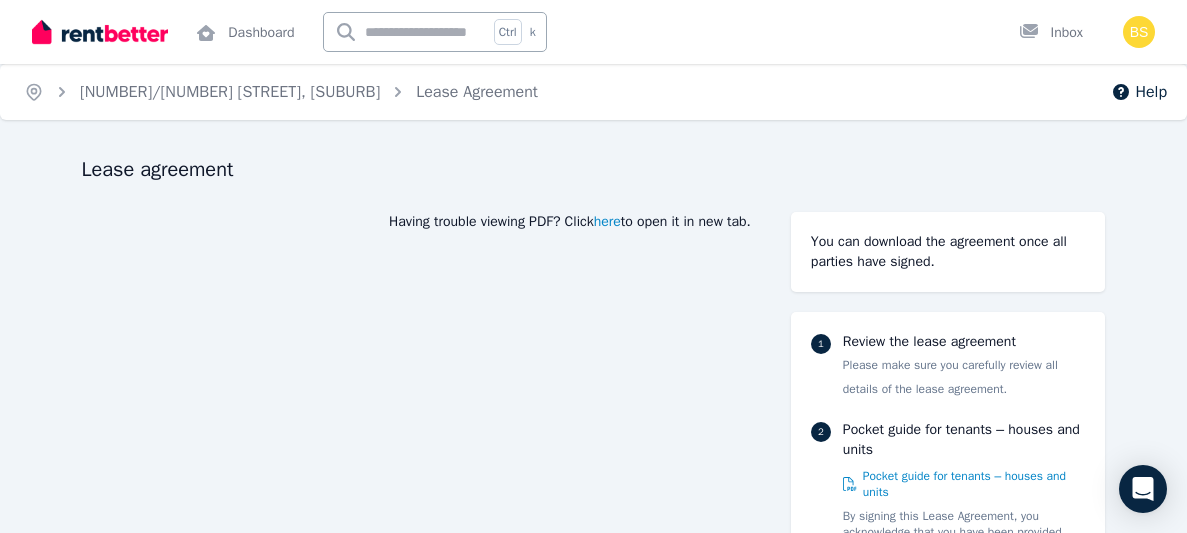 click on "here" at bounding box center (607, 222) 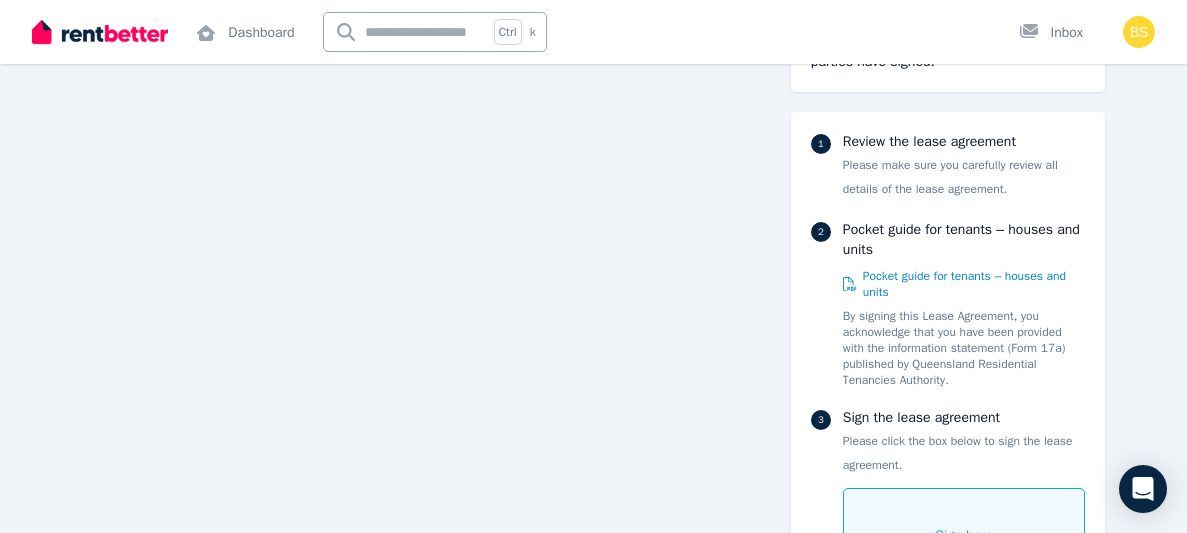 scroll, scrollTop: 12344, scrollLeft: 0, axis: vertical 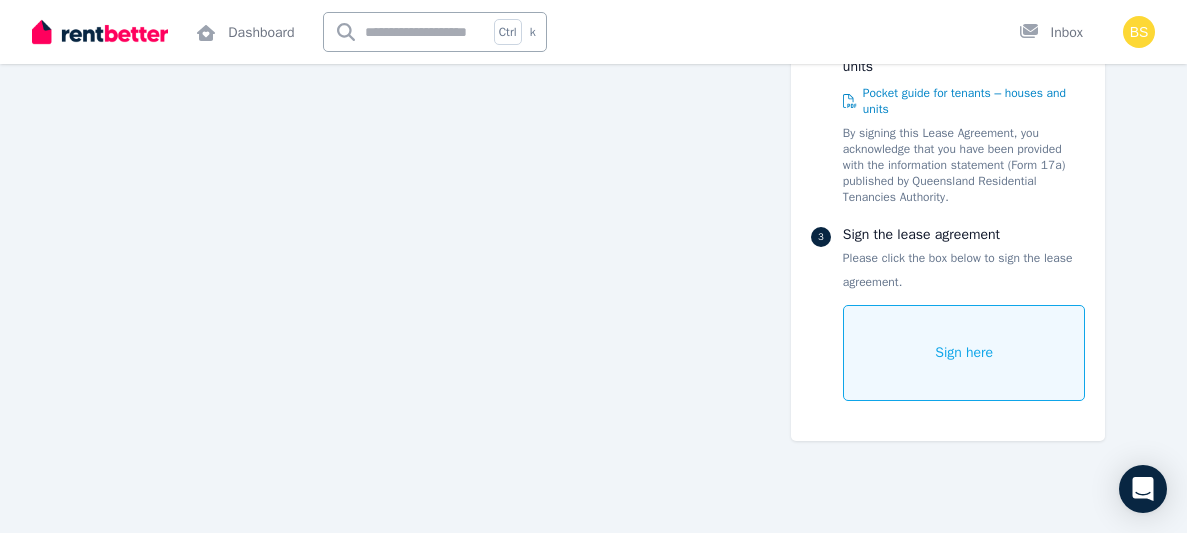 click on "Sign here" at bounding box center (964, 353) 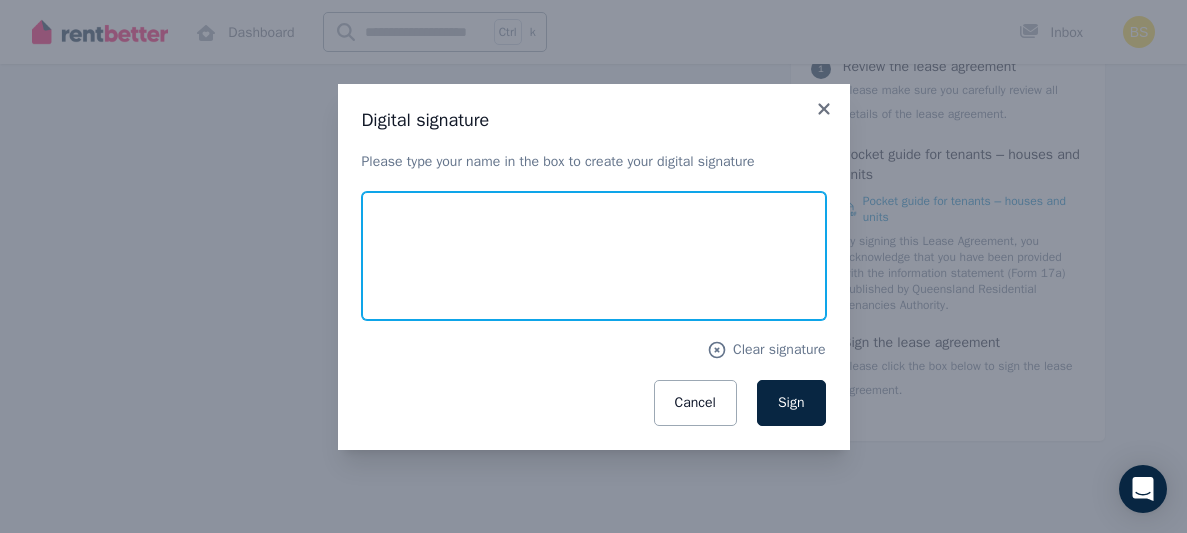 click at bounding box center [594, 256] 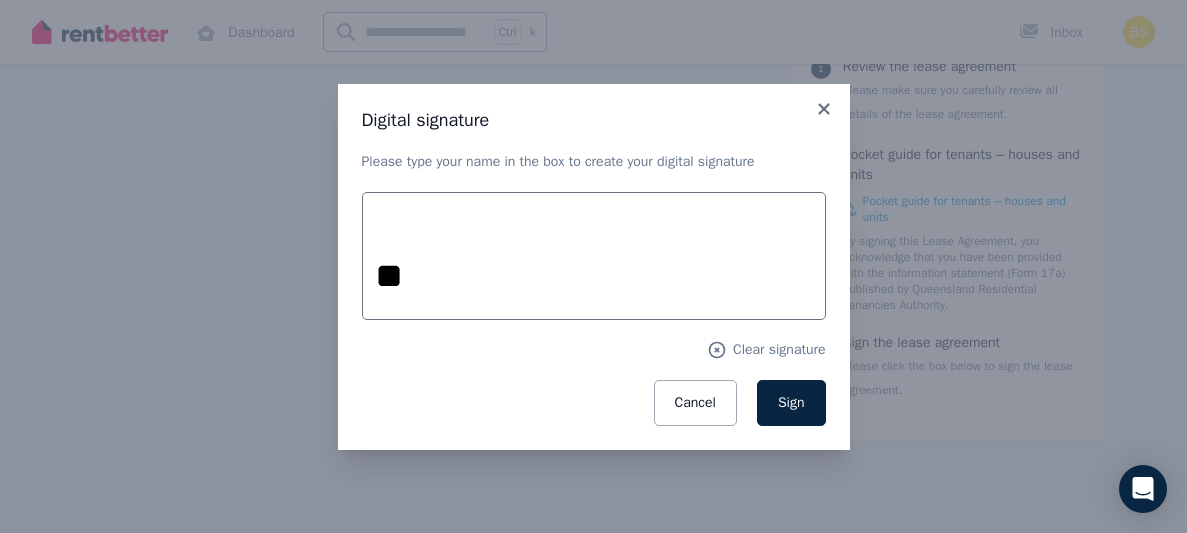 click on "Digital signature Please type your name in the box to create your digital signature ** Clear signature Cancel Sign" at bounding box center [593, 266] 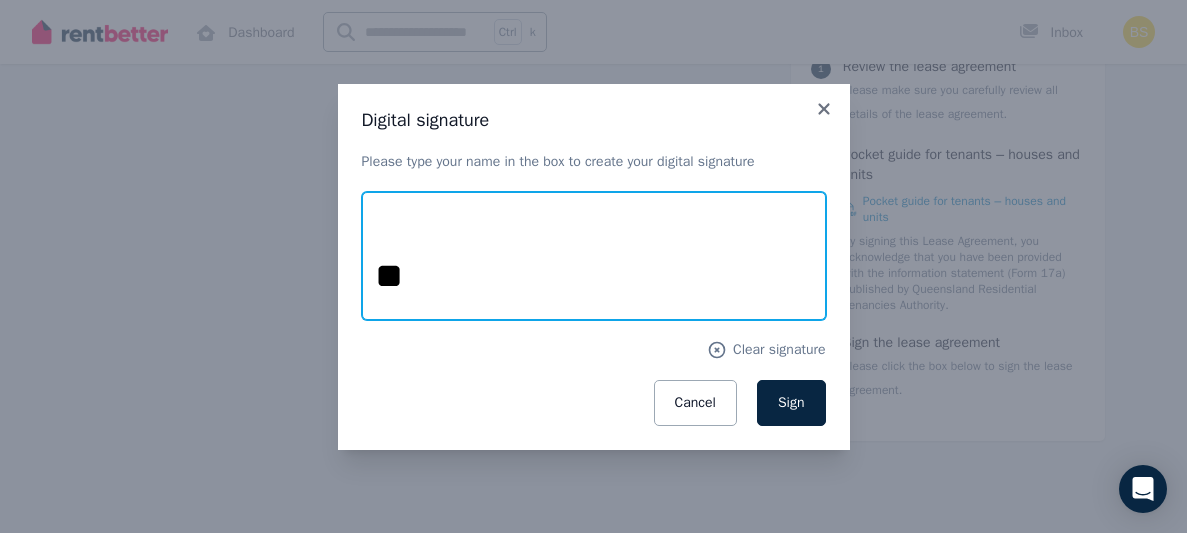 click on "**" at bounding box center (594, 256) 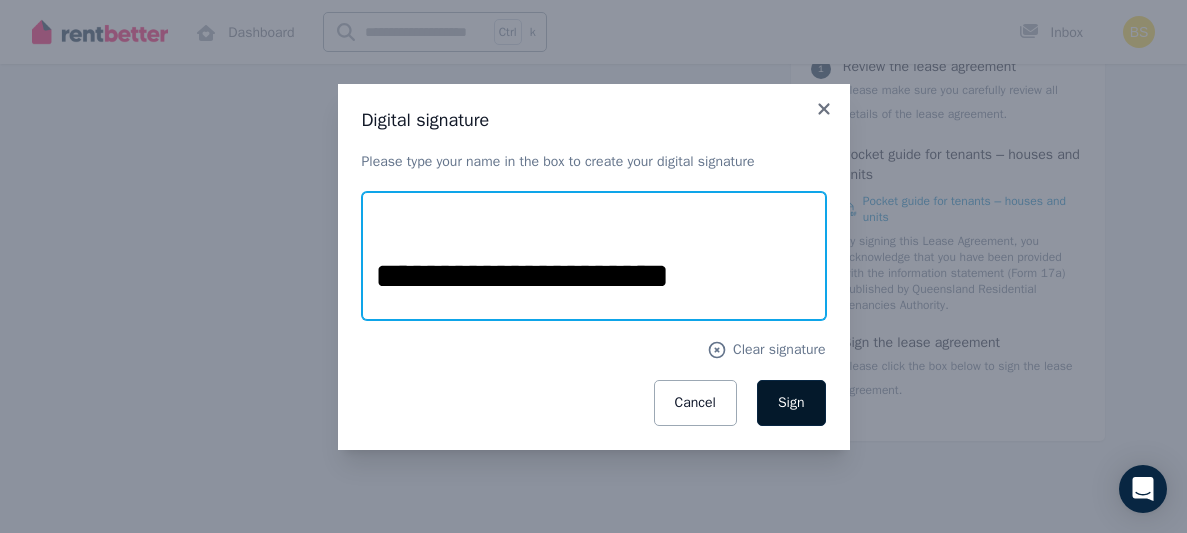 type on "**********" 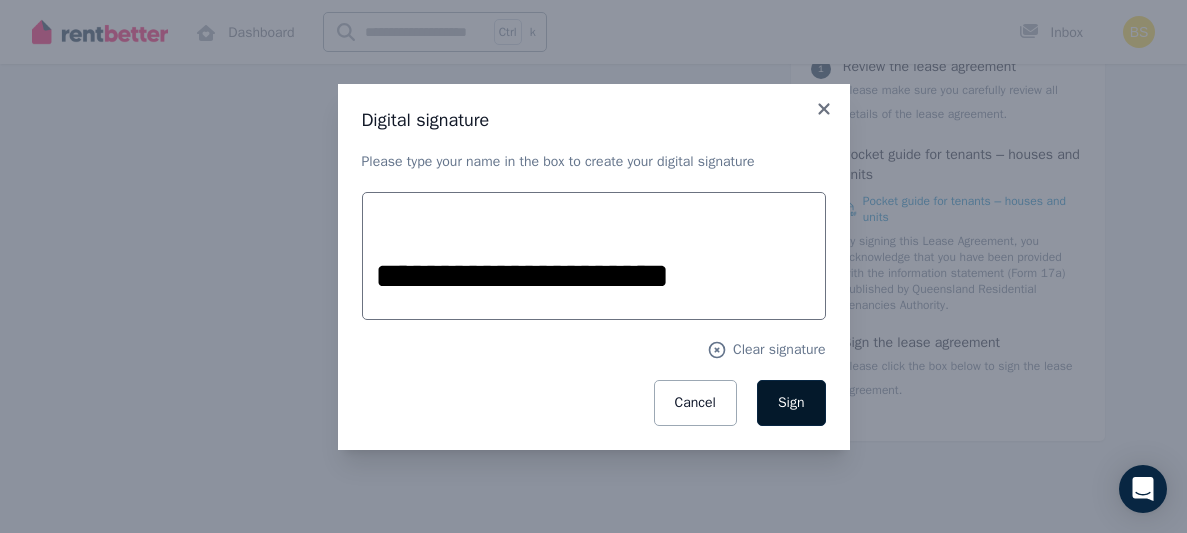 click on "Sign" at bounding box center (791, 403) 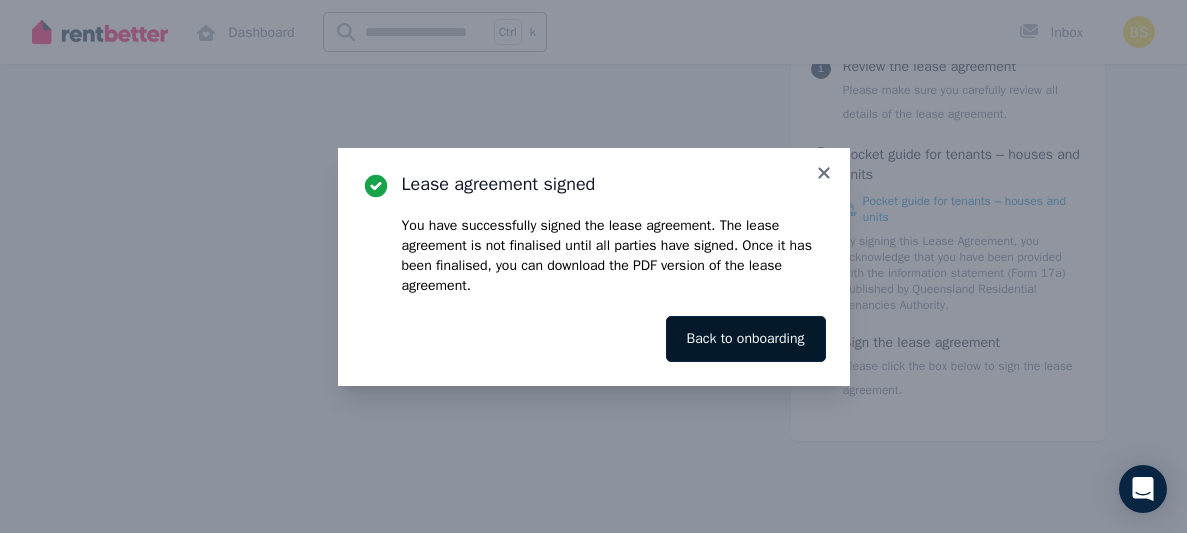 click on "Back to onboarding" at bounding box center (746, 339) 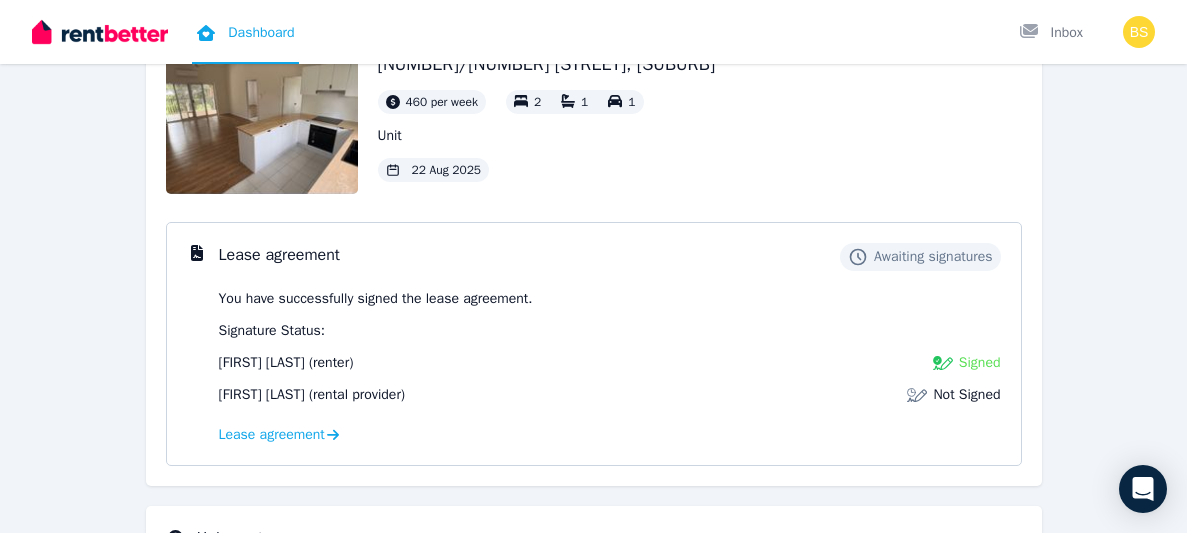 scroll, scrollTop: 145, scrollLeft: 0, axis: vertical 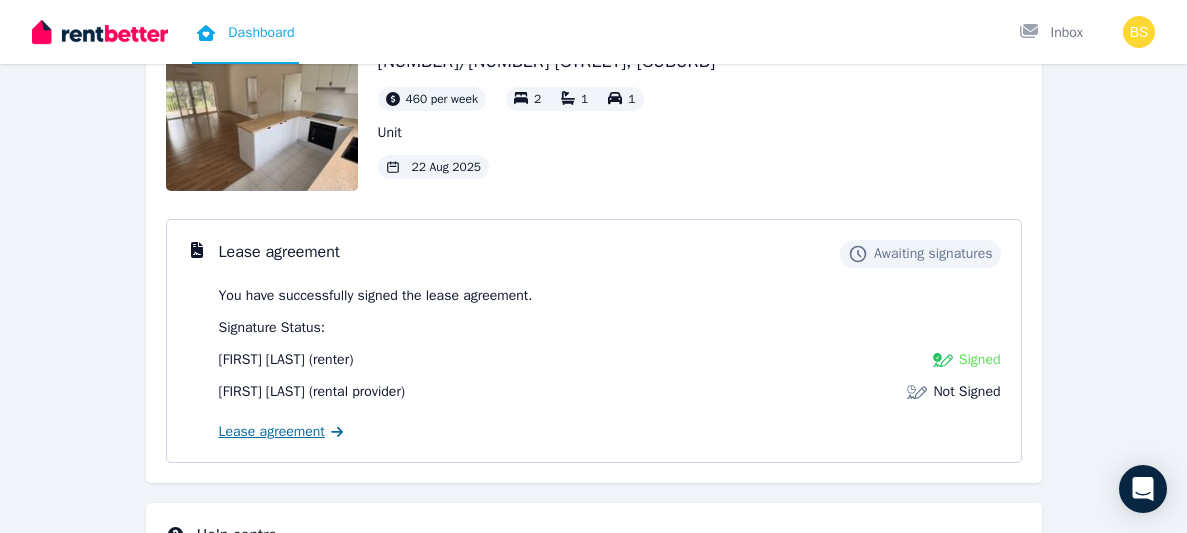 click on "Lease agreement" at bounding box center (281, 432) 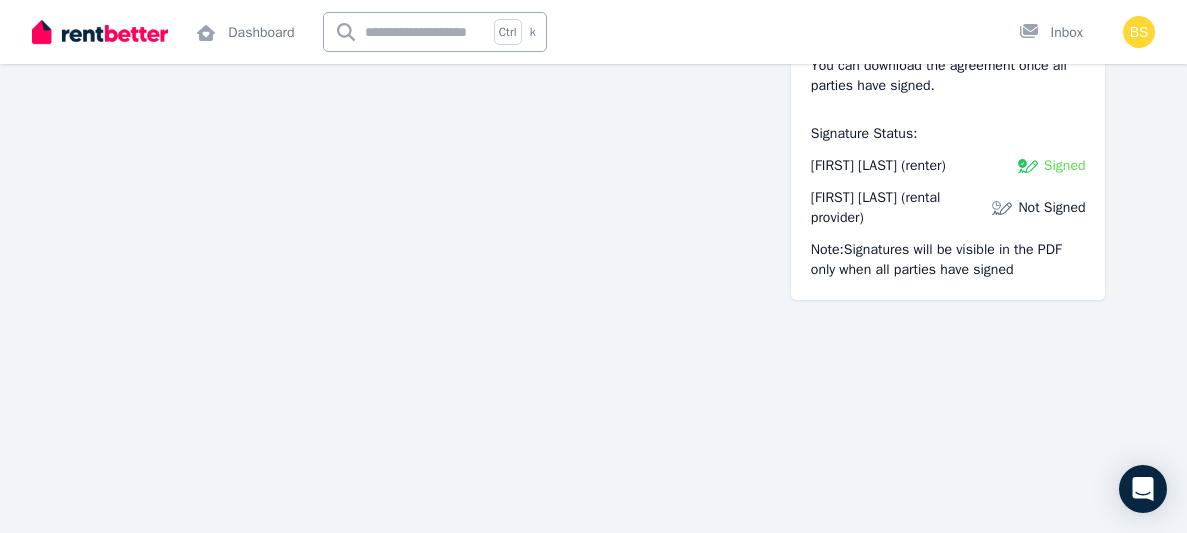 scroll, scrollTop: 4707, scrollLeft: 0, axis: vertical 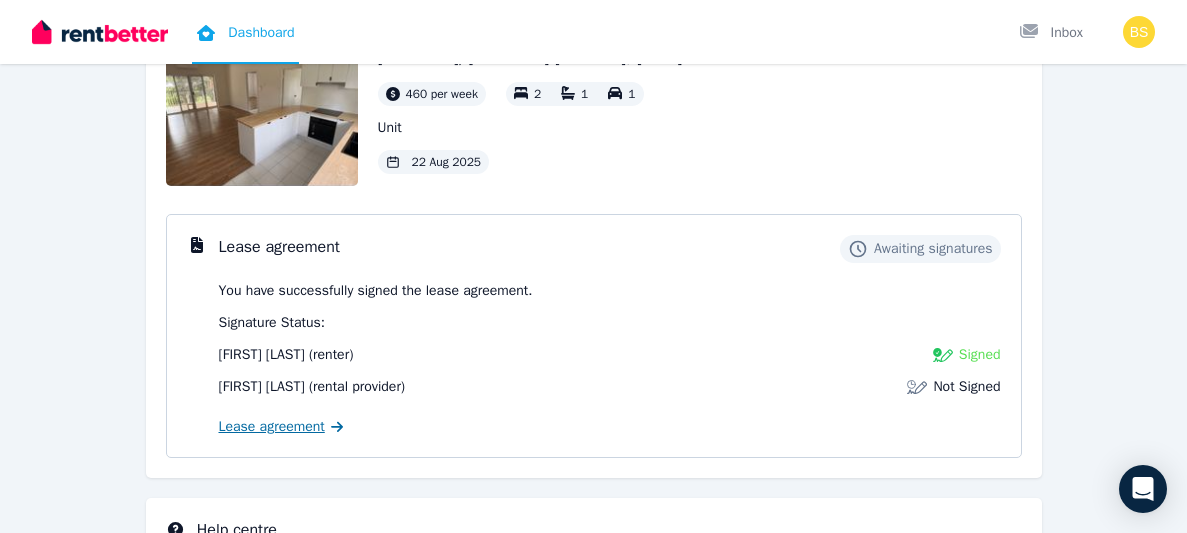 click on "Lease agreement" at bounding box center (272, 427) 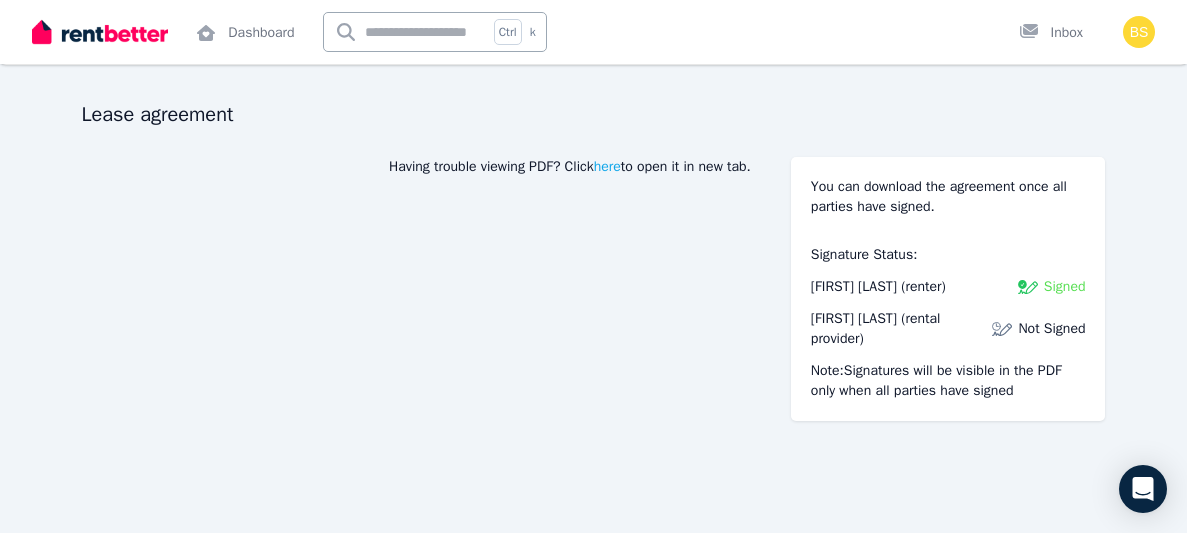 scroll, scrollTop: 56, scrollLeft: 0, axis: vertical 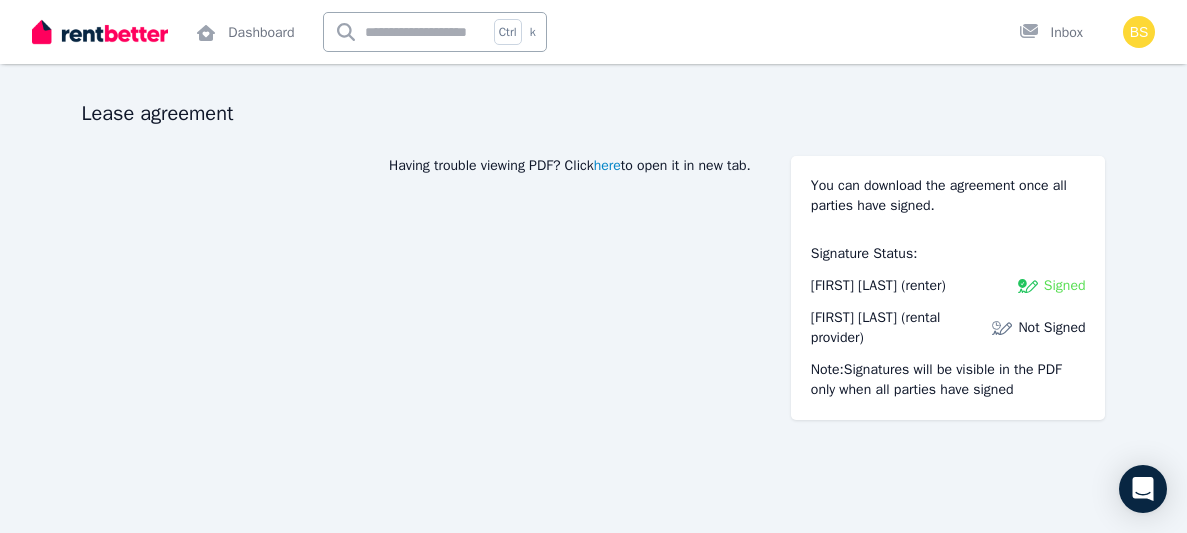 click on "here" at bounding box center (607, 166) 